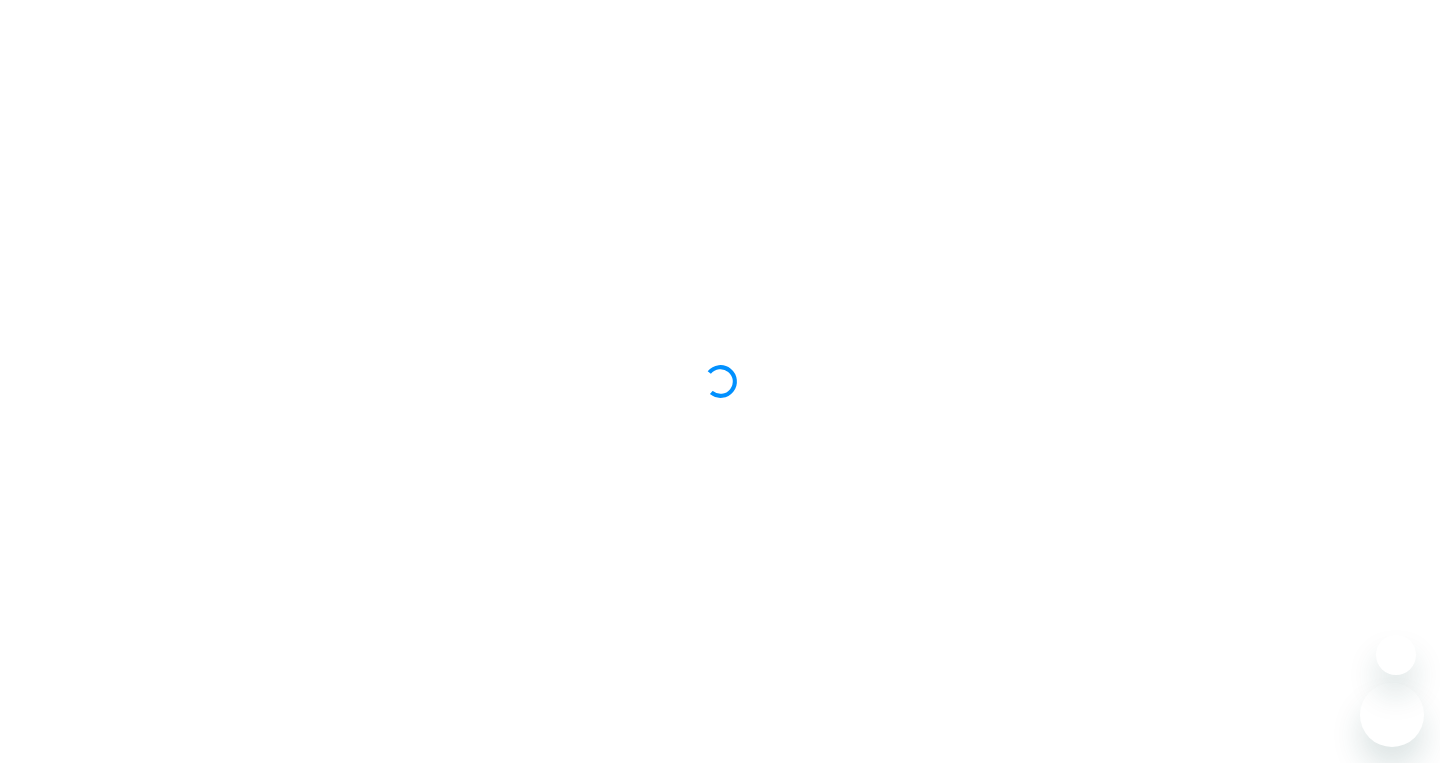 scroll, scrollTop: 0, scrollLeft: 0, axis: both 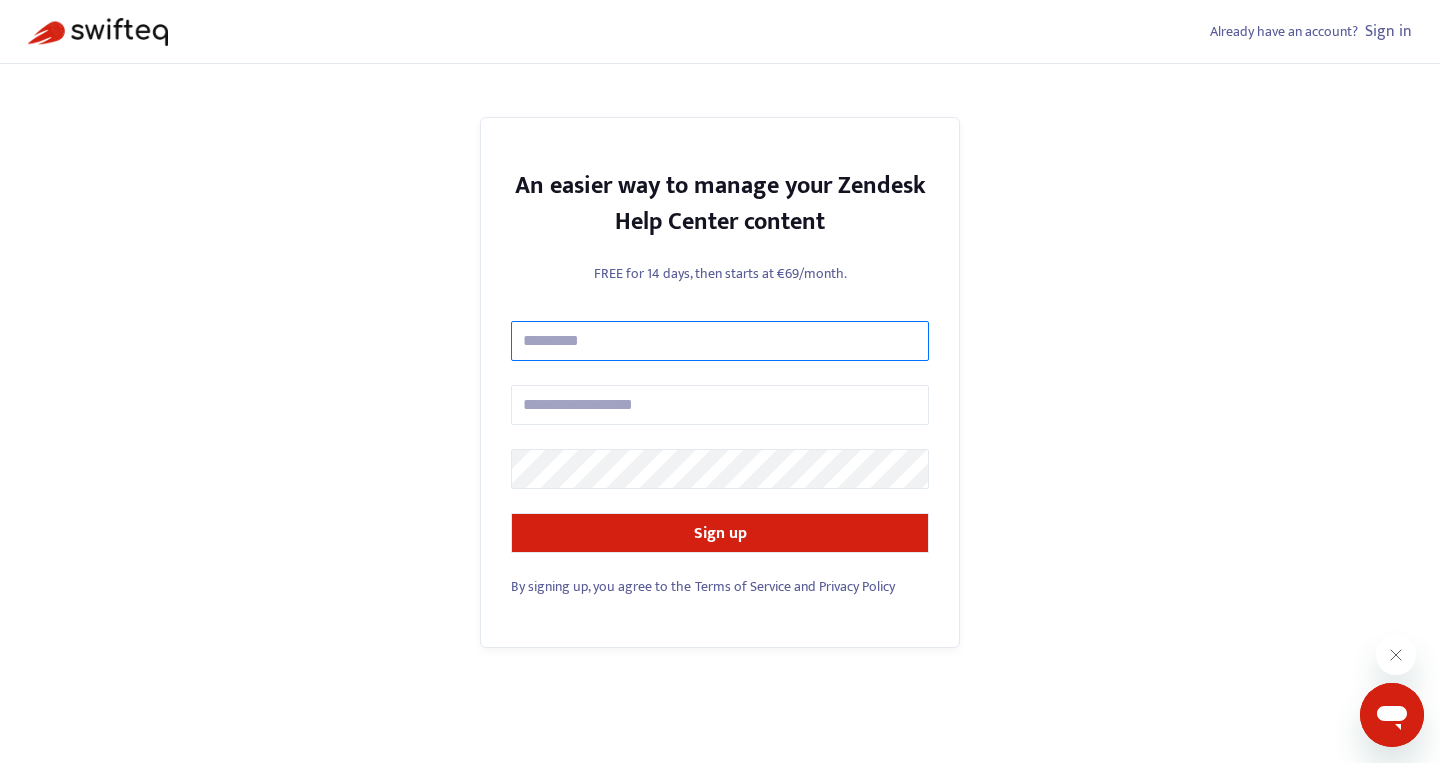 click at bounding box center [720, 341] 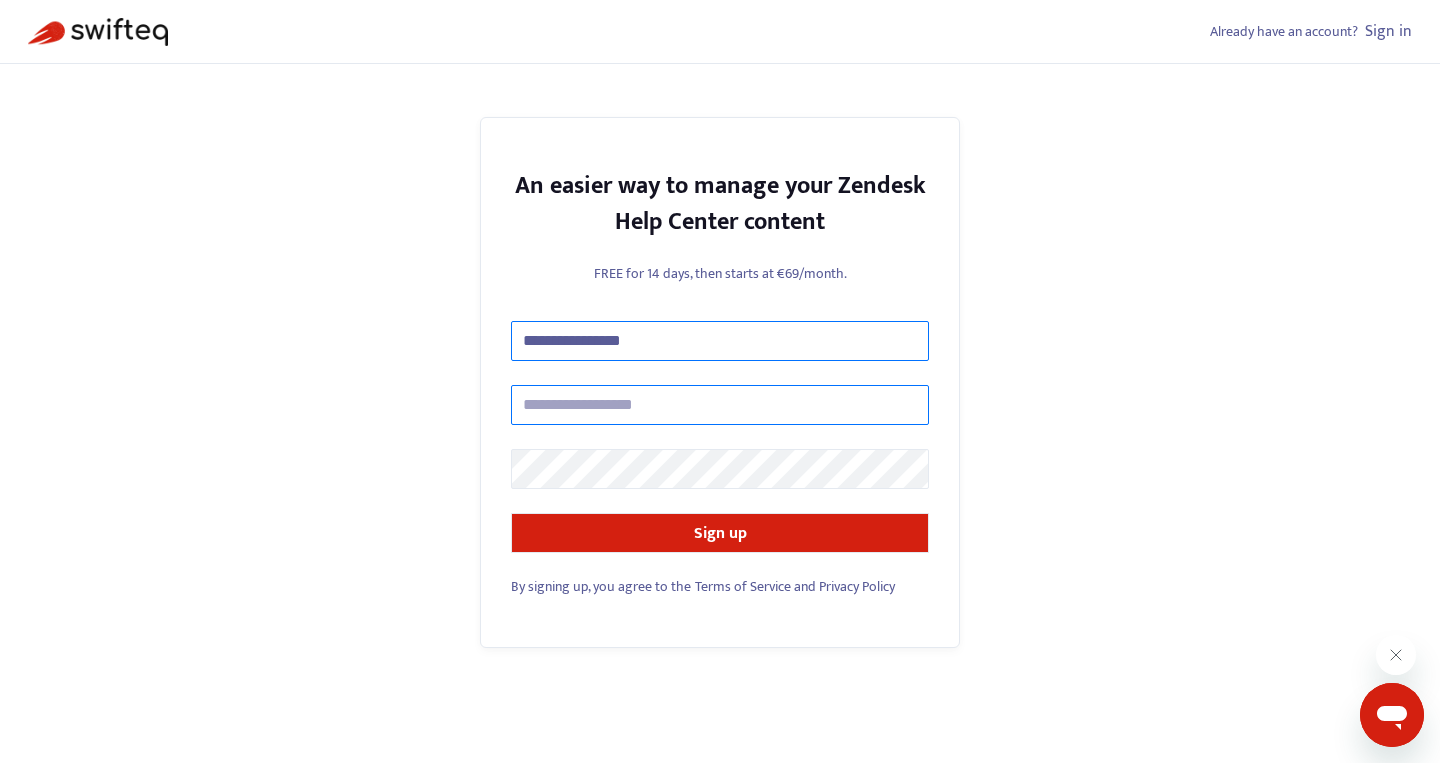type on "**********" 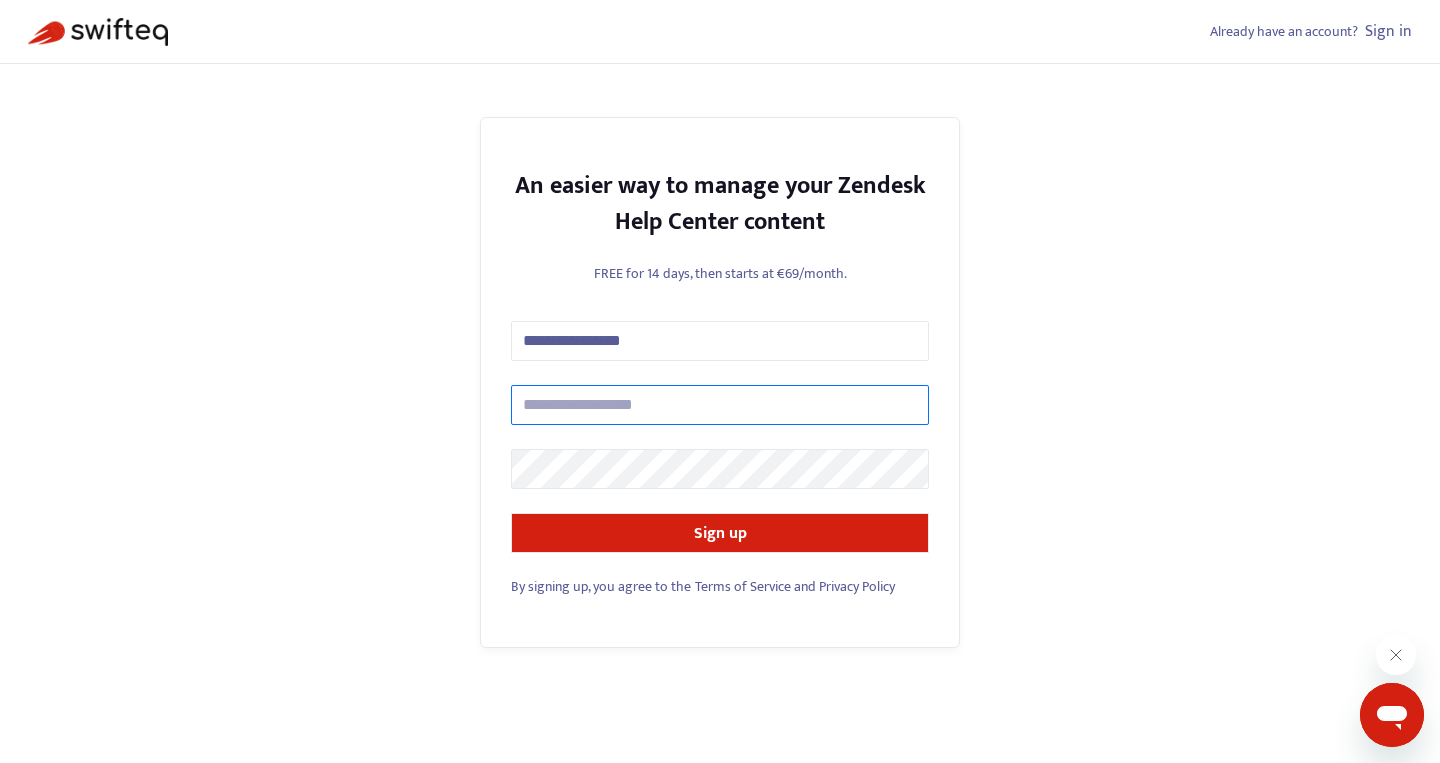click at bounding box center [720, 405] 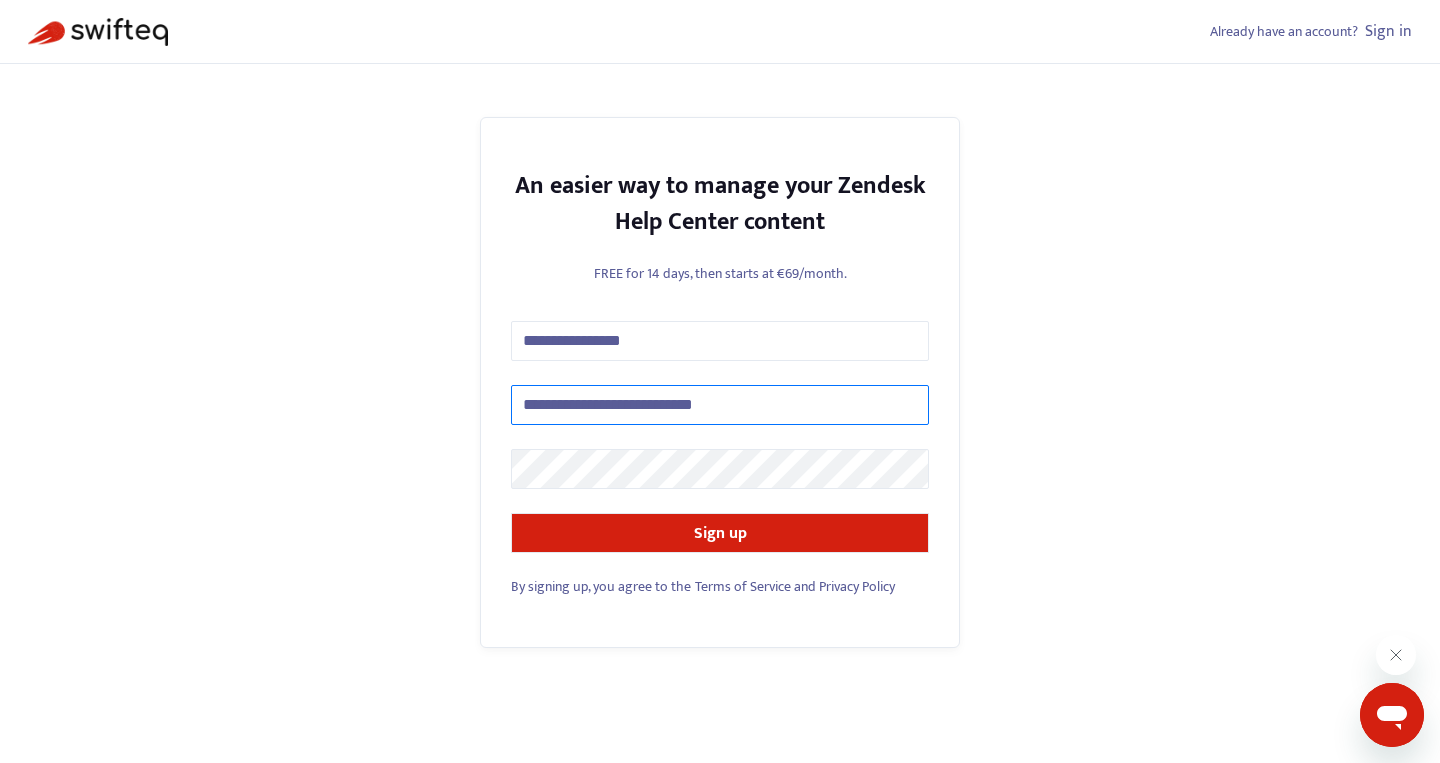 type on "**********" 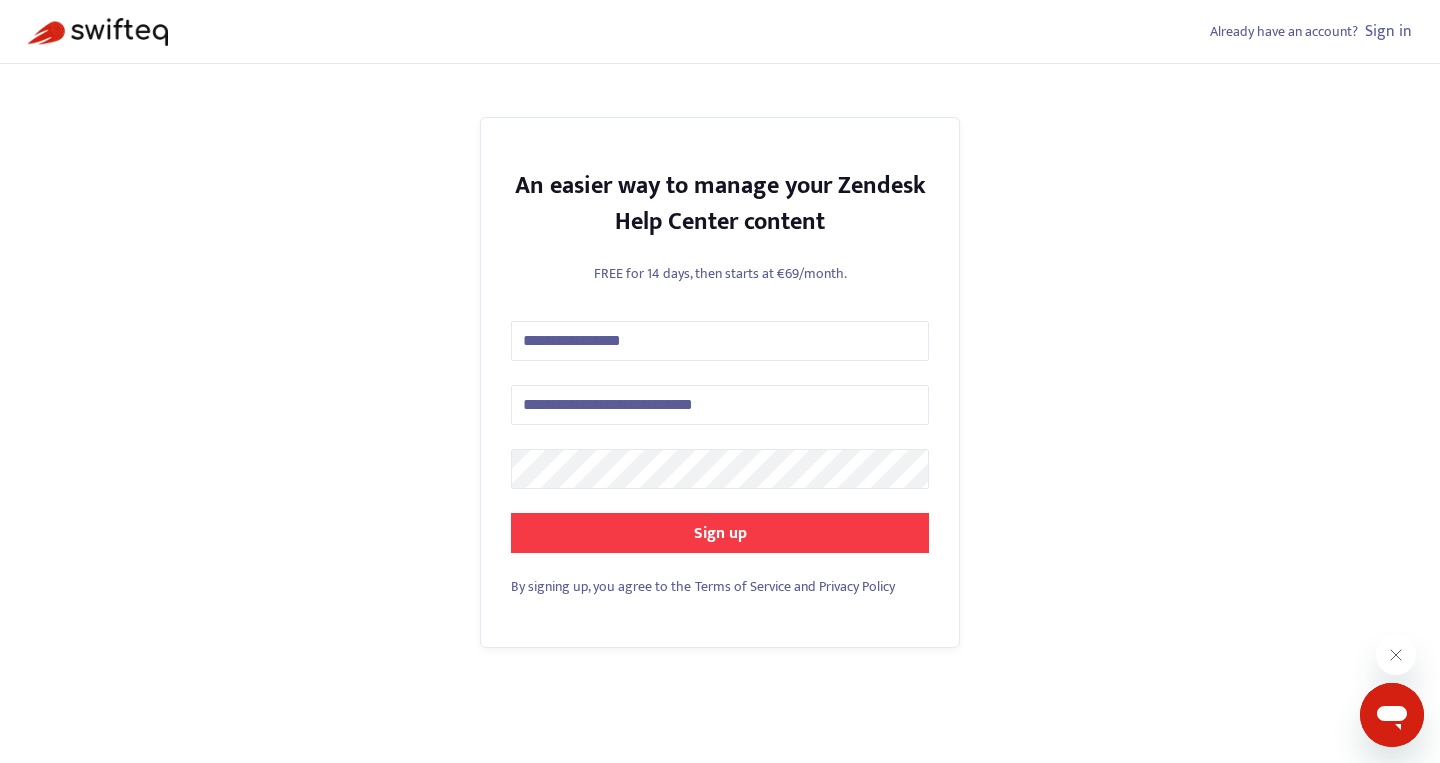 click on "Sign up" at bounding box center (720, 533) 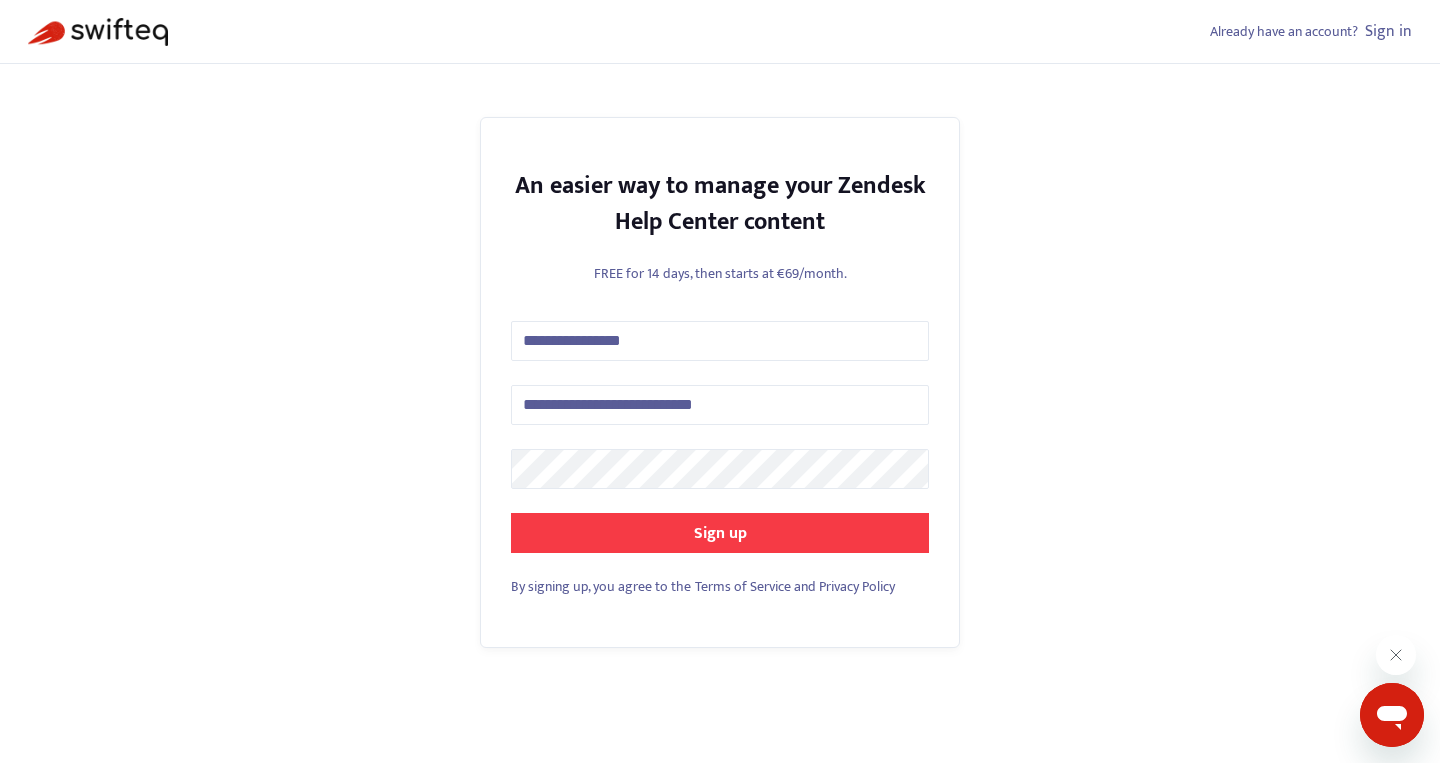 click on "Sign up" at bounding box center [720, 533] 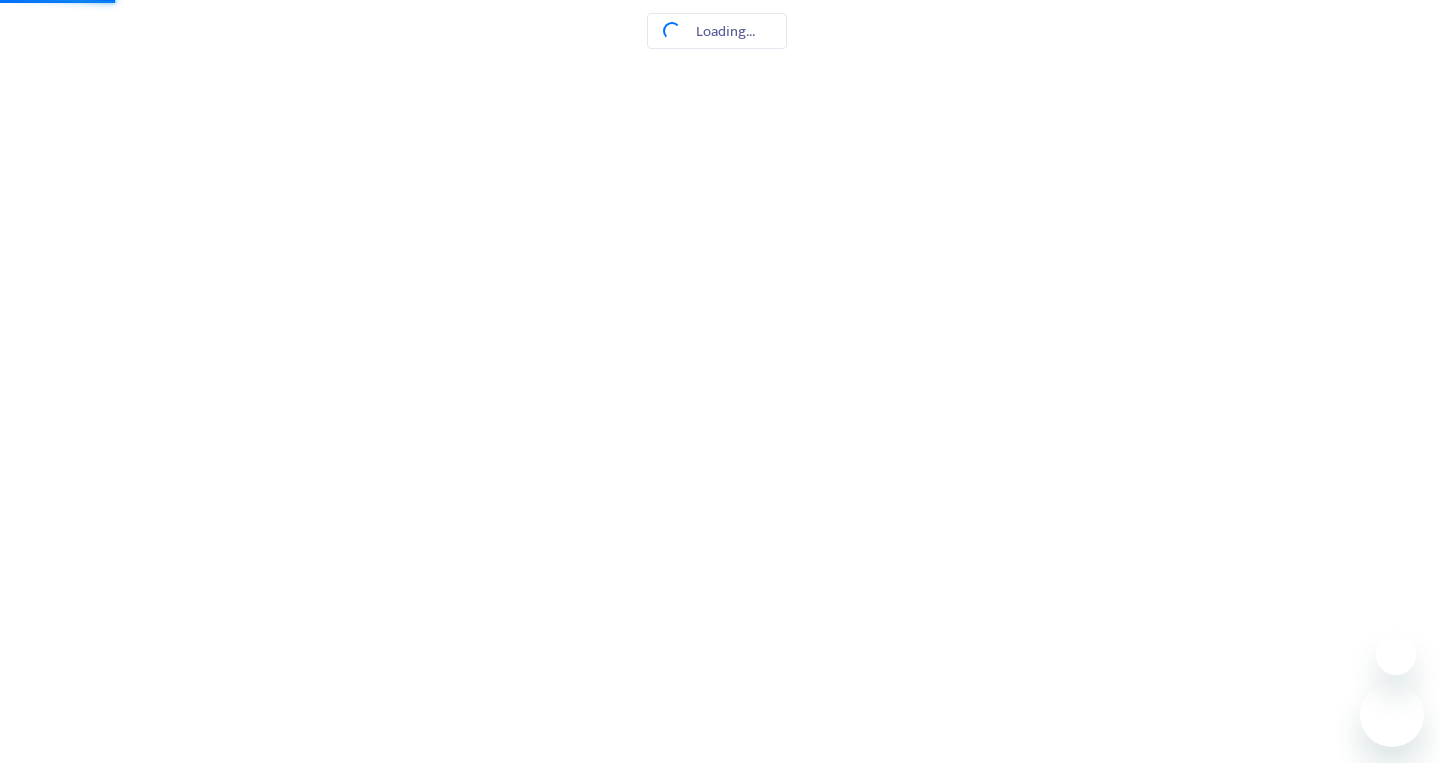 scroll, scrollTop: 0, scrollLeft: 0, axis: both 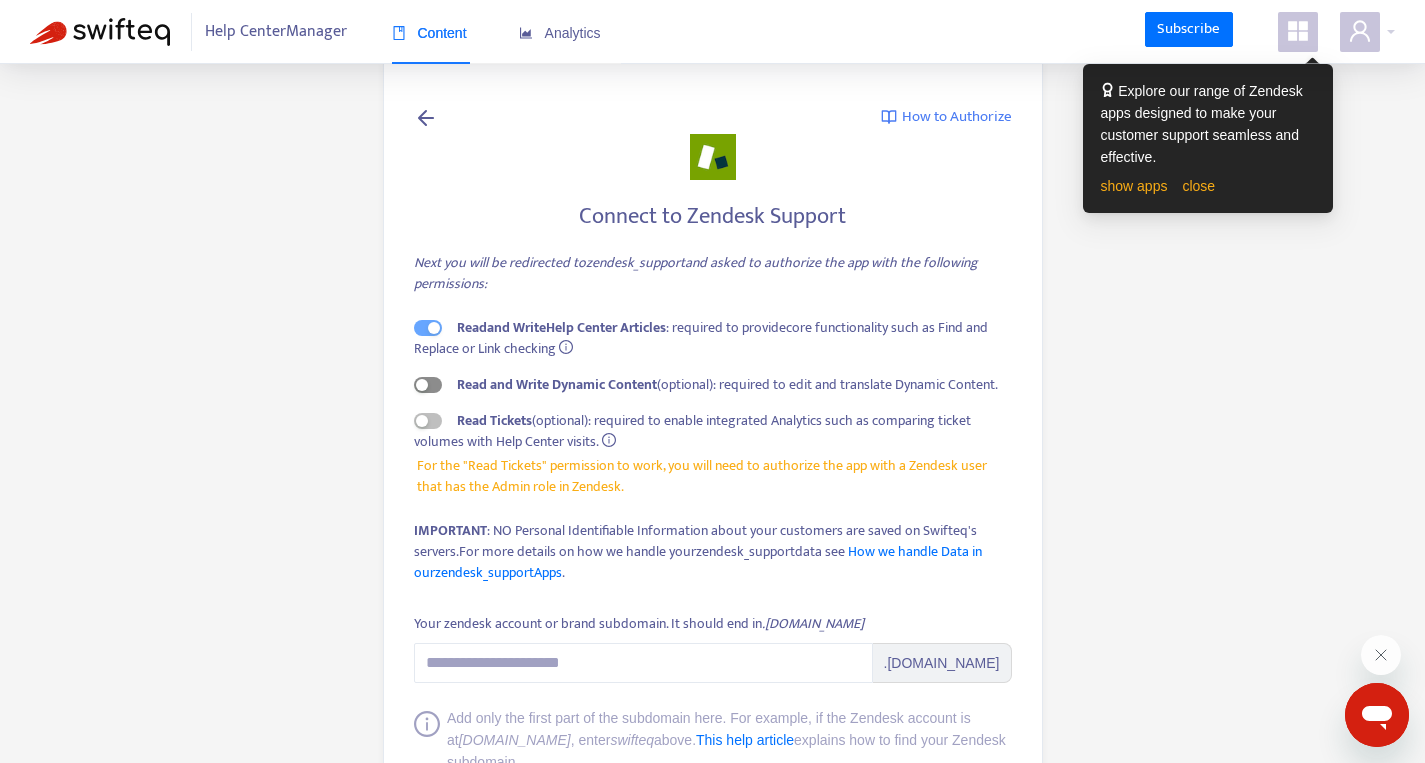 click at bounding box center (428, 385) 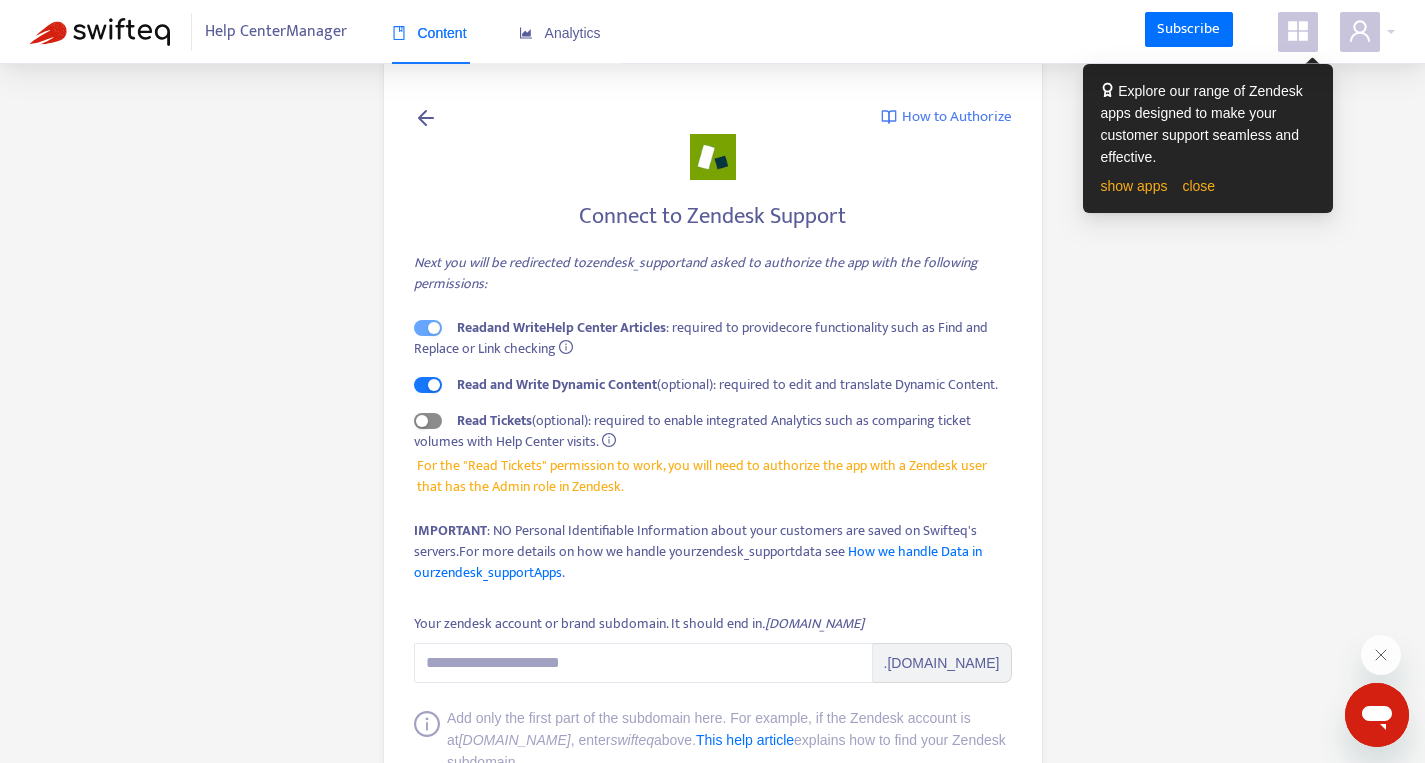 click at bounding box center [428, 421] 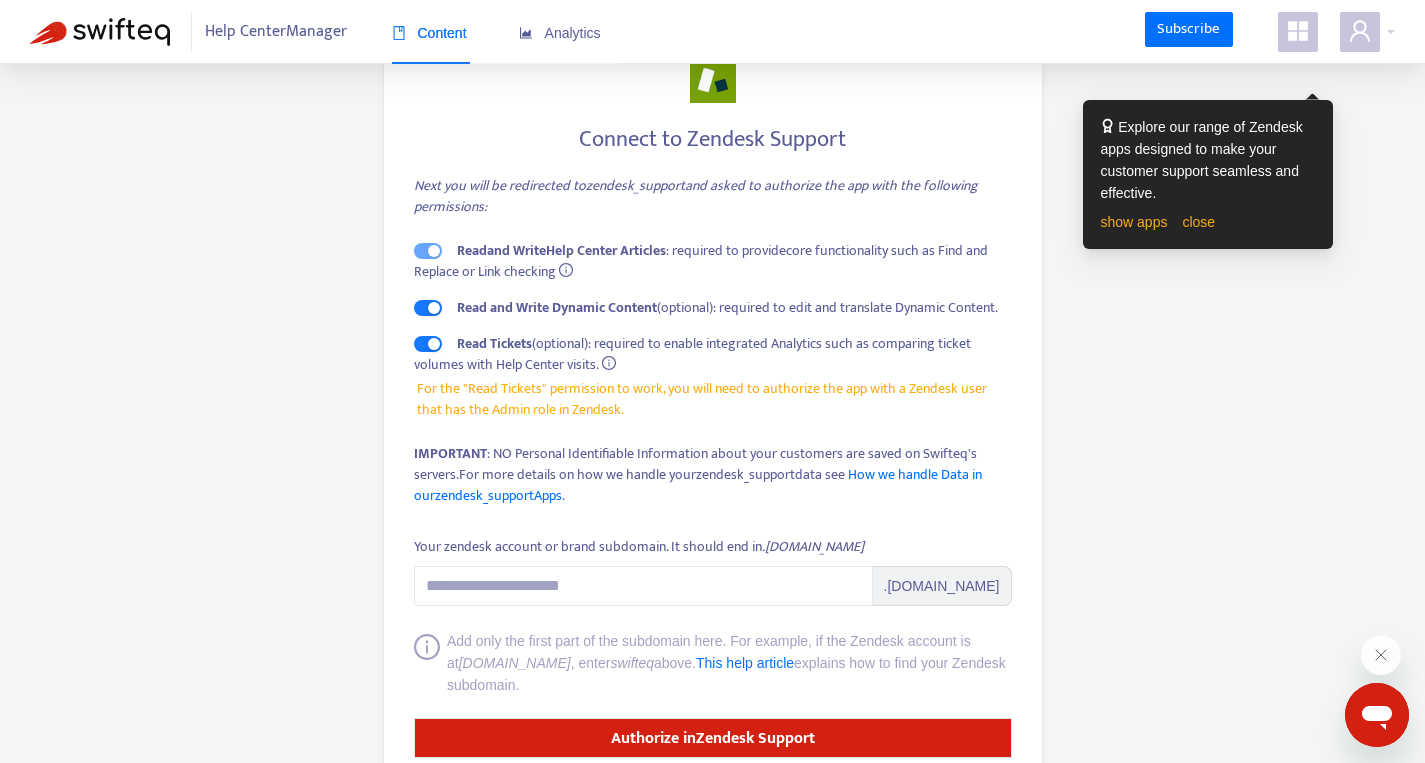 scroll, scrollTop: 144, scrollLeft: 0, axis: vertical 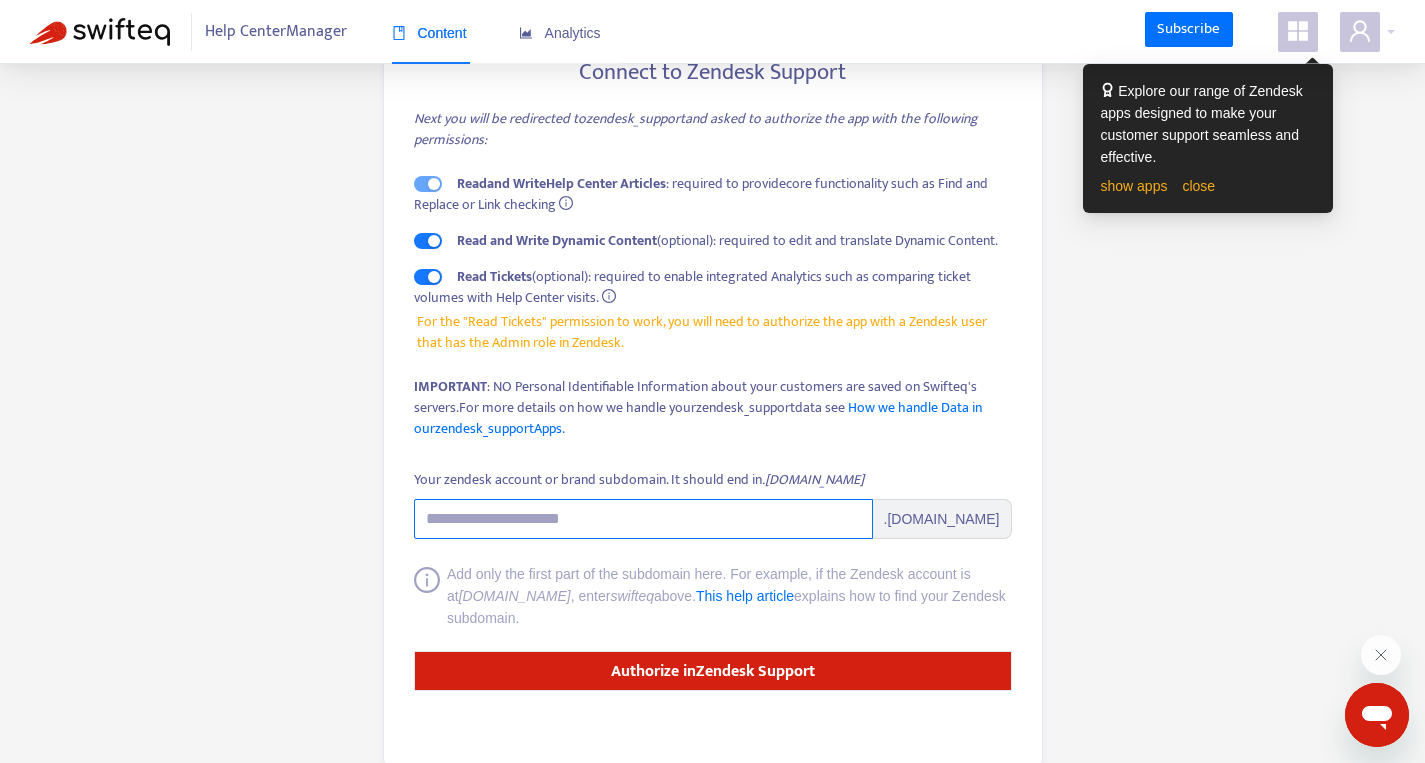 click on "Your zendesk account or brand subdomain. It should end in  .zendesk.com" at bounding box center [643, 519] 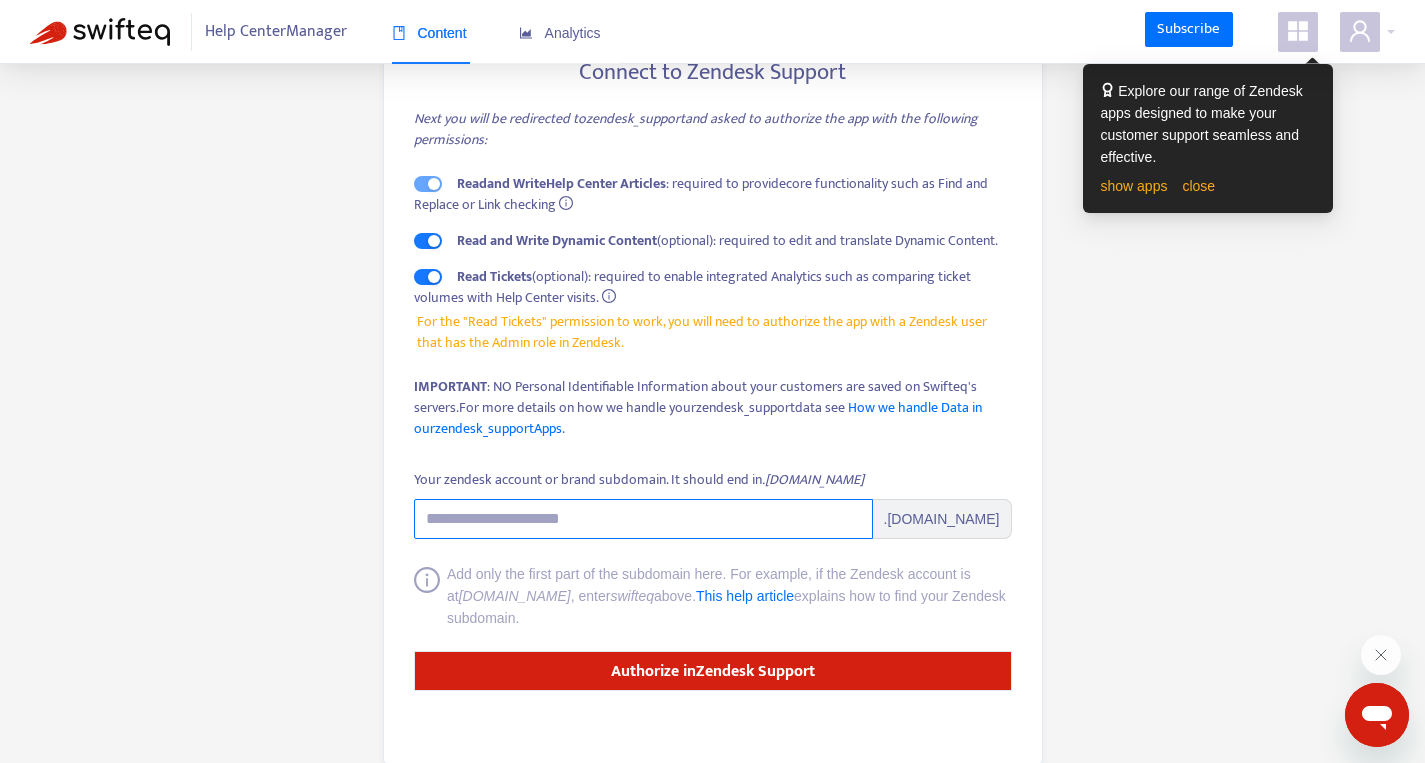 paste on "*********" 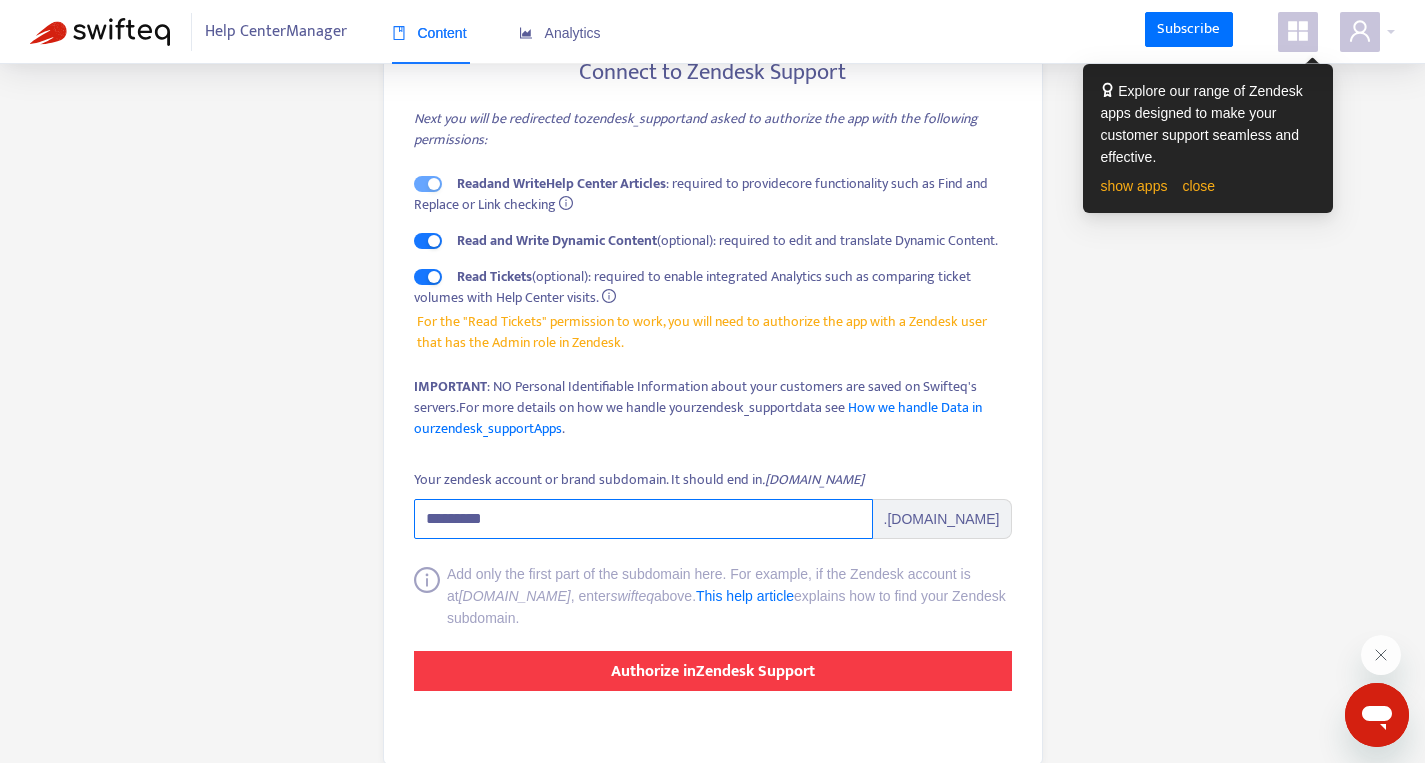 type on "*********" 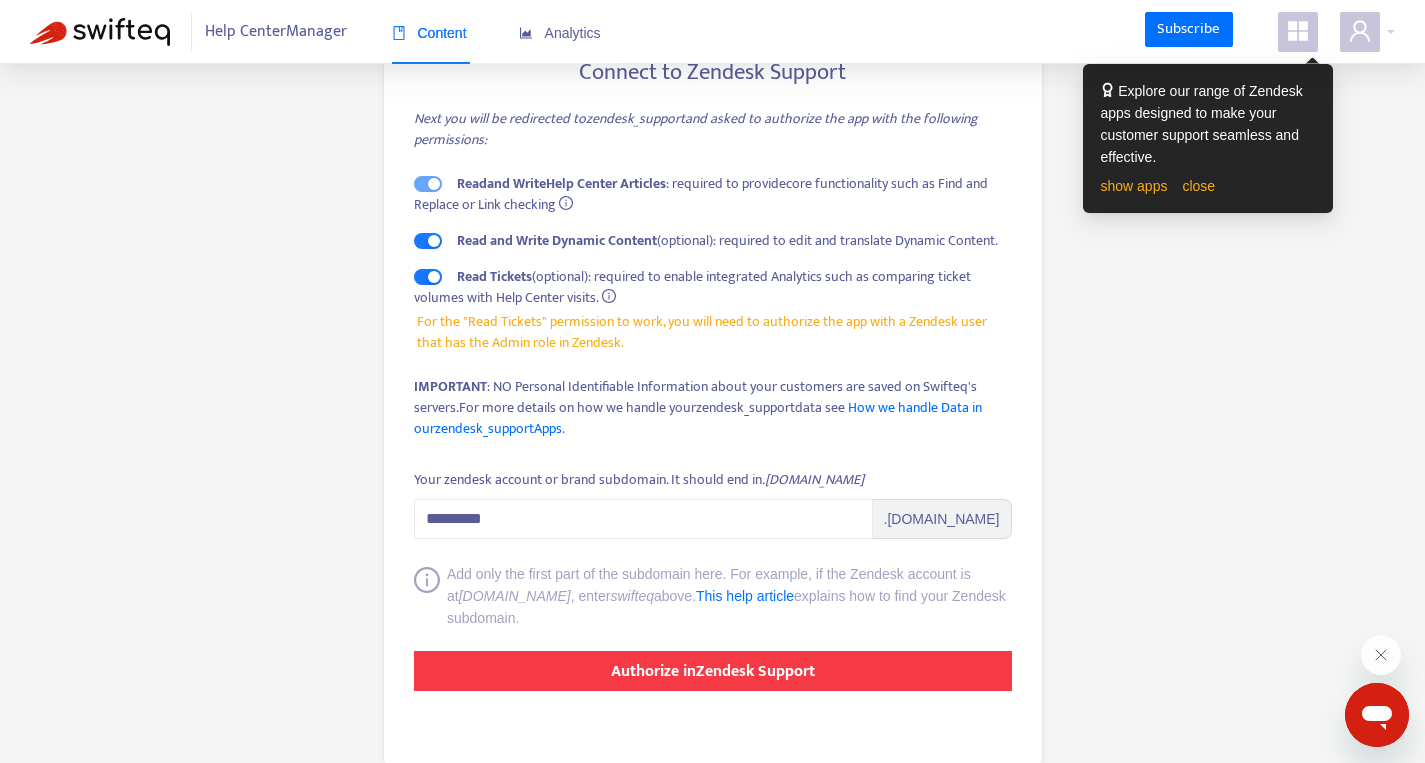 click on "Authorize in  Zendesk Support" at bounding box center (713, 671) 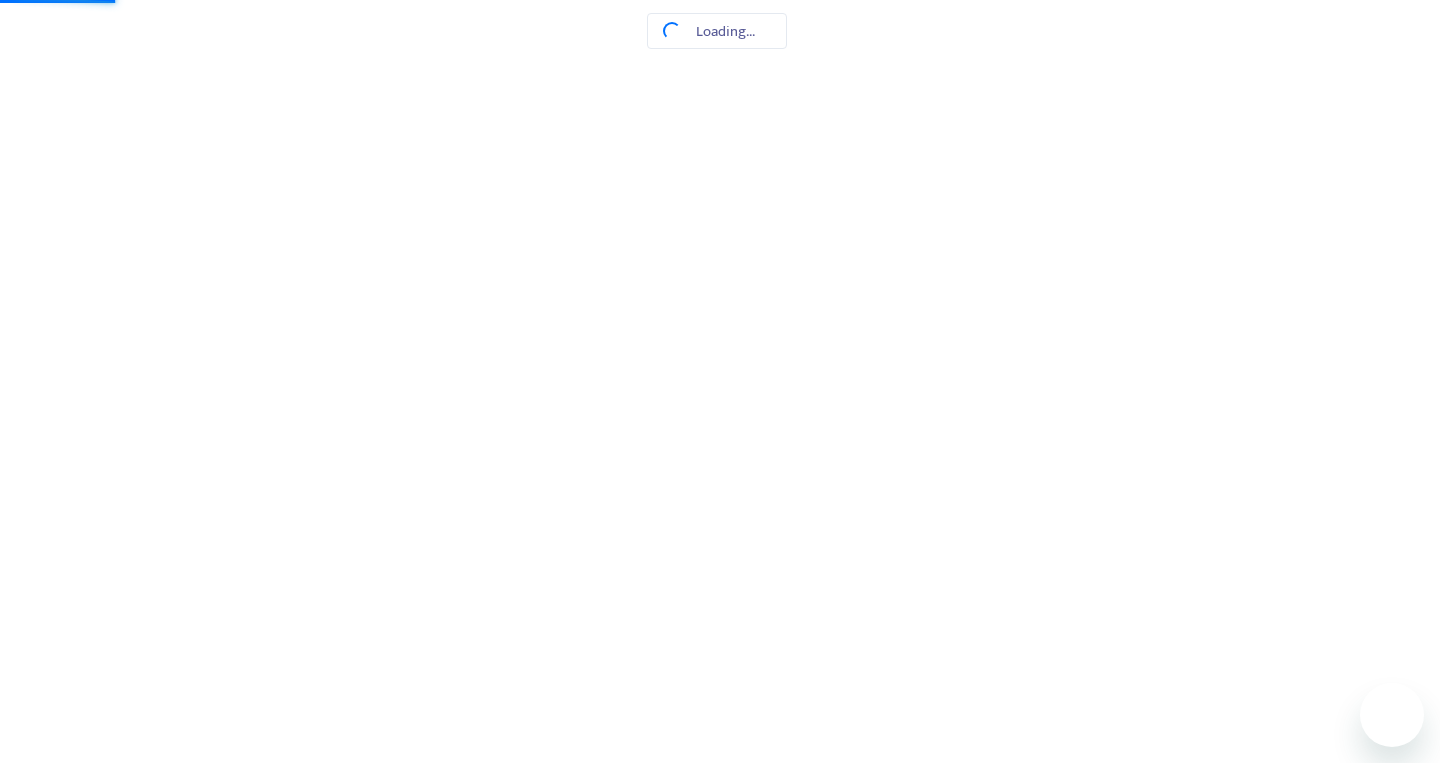 scroll, scrollTop: 0, scrollLeft: 0, axis: both 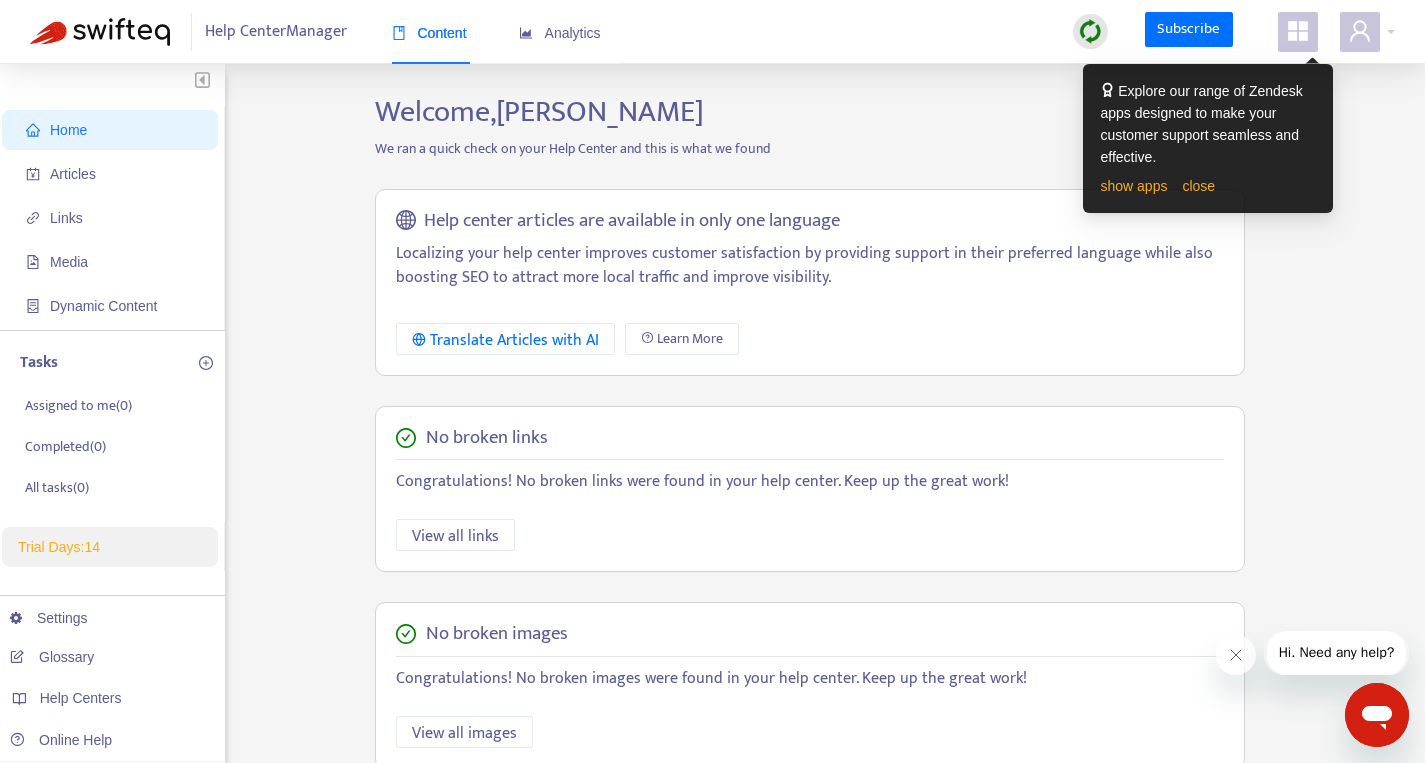 click on "Help Center  Manager" at bounding box center (276, 32) 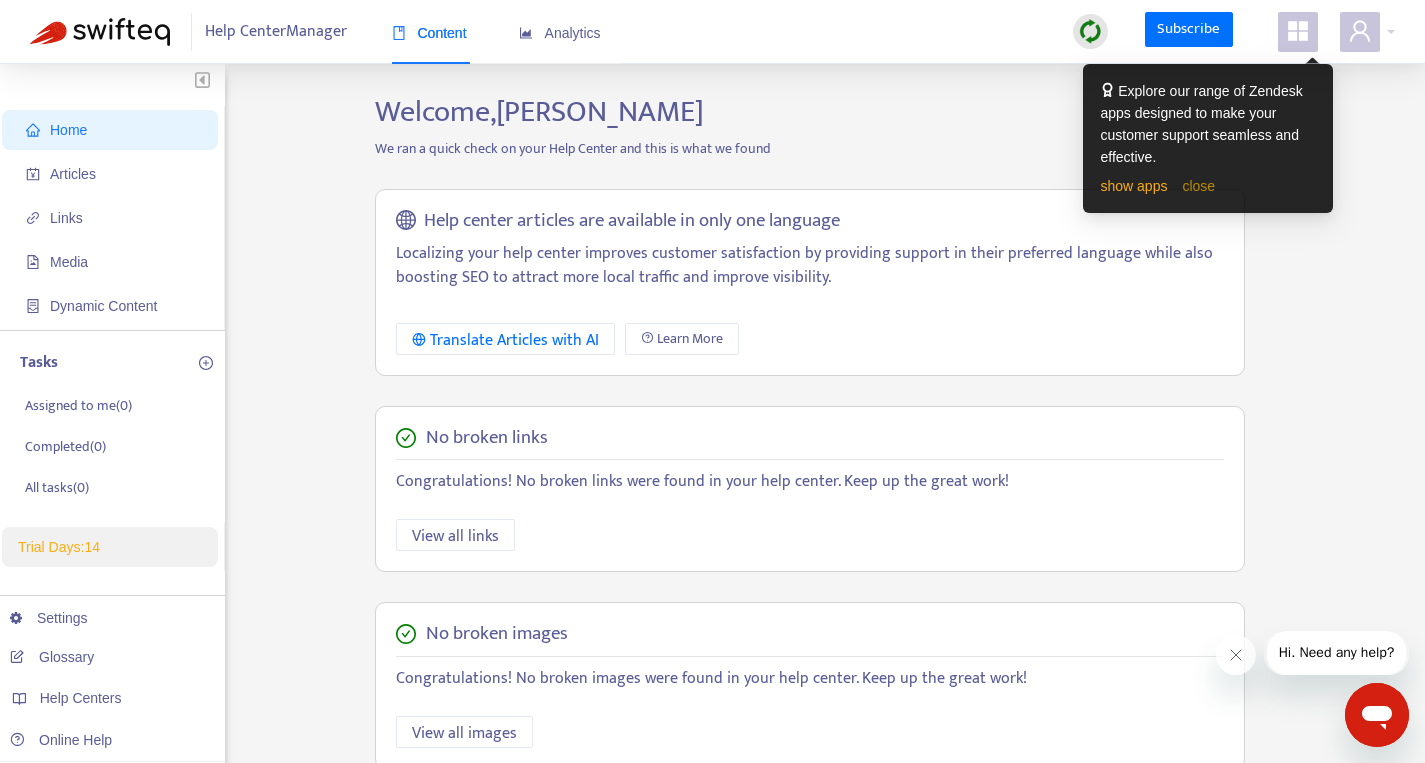 click on "close" at bounding box center (1198, 186) 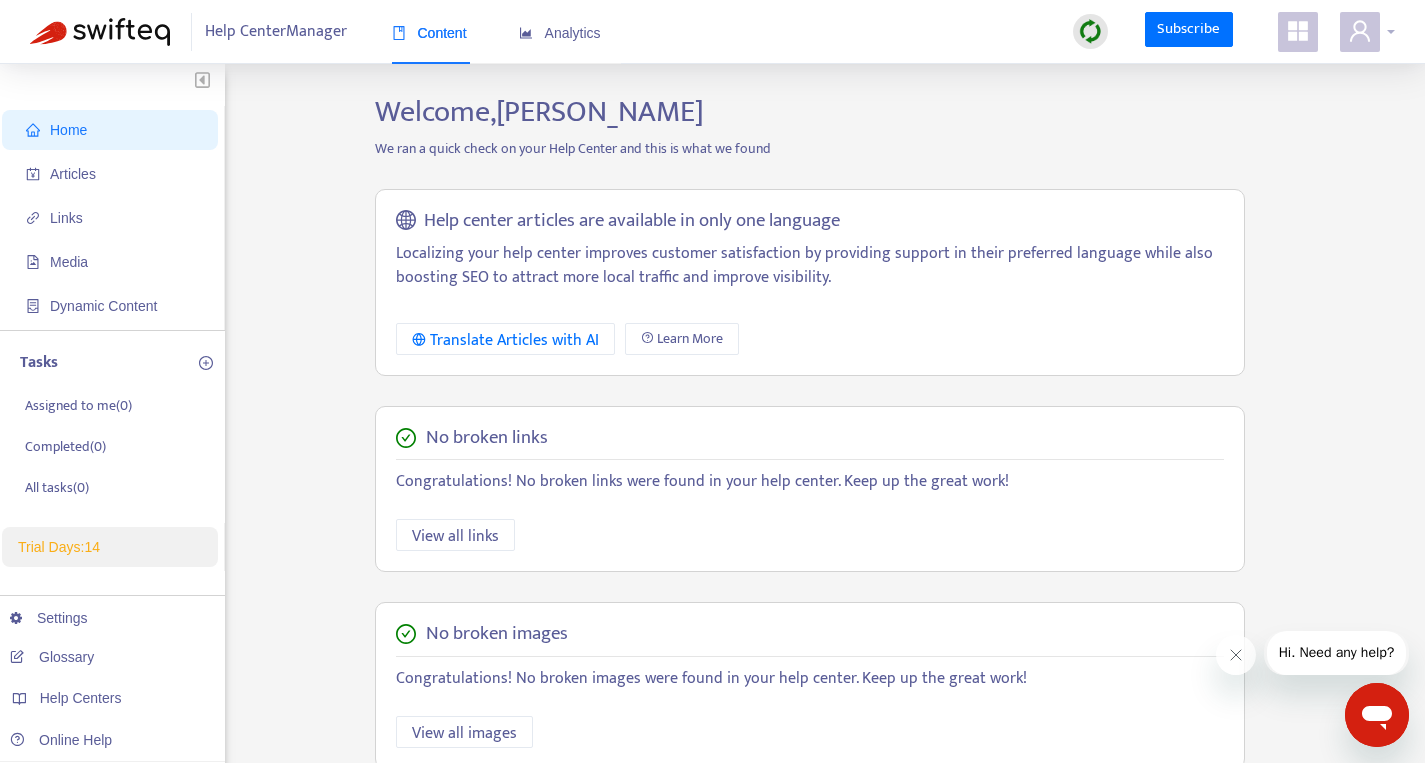 click at bounding box center (1360, 32) 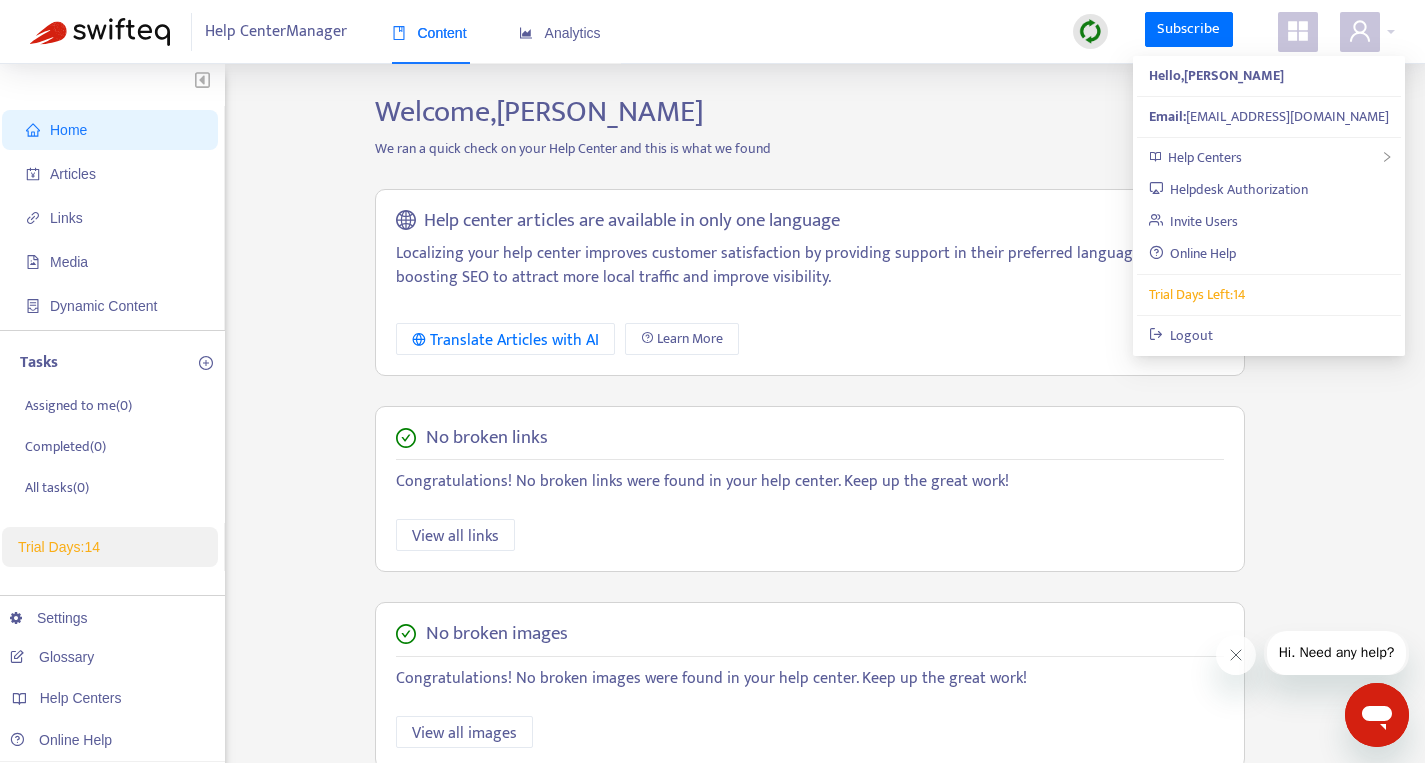 click on "We ran a quick check on your Help Center and this is what we found" at bounding box center (810, 148) 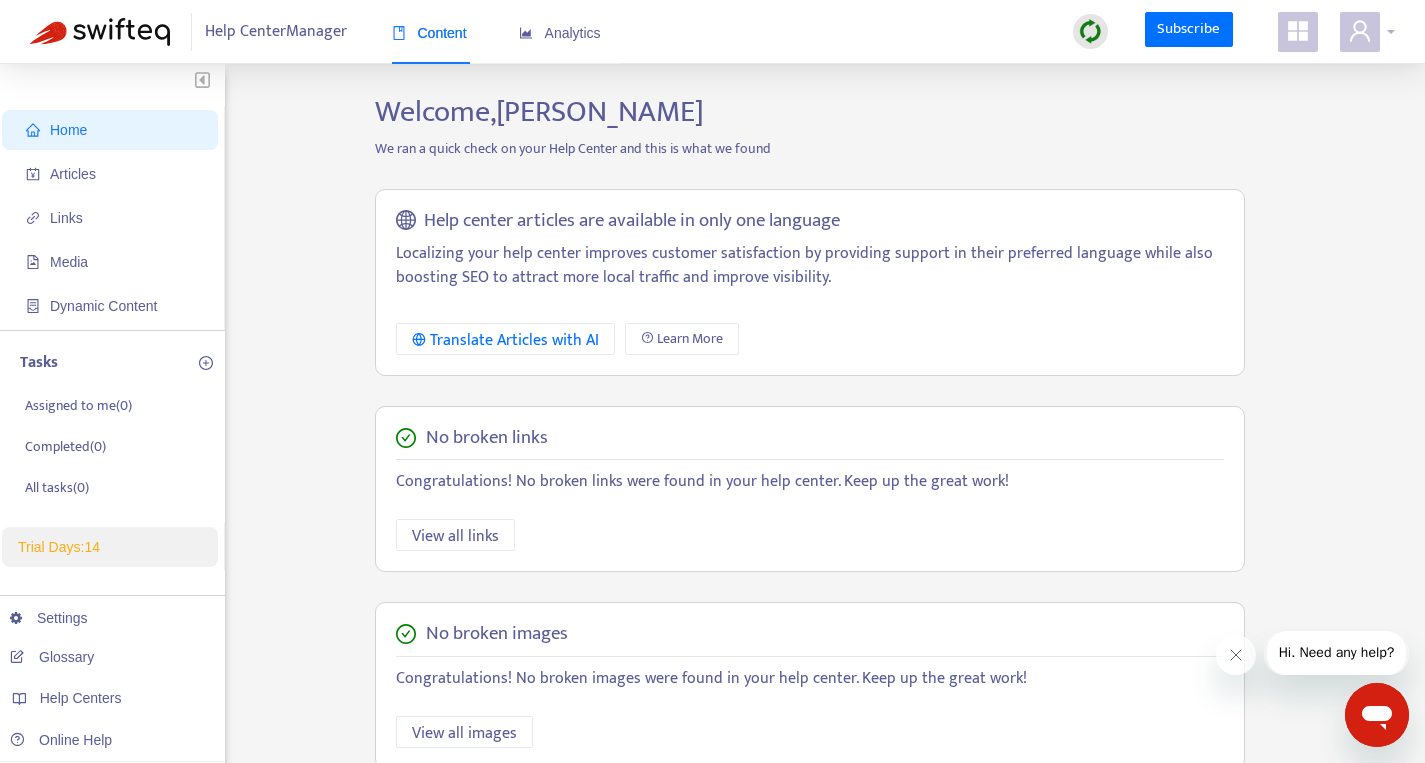 click 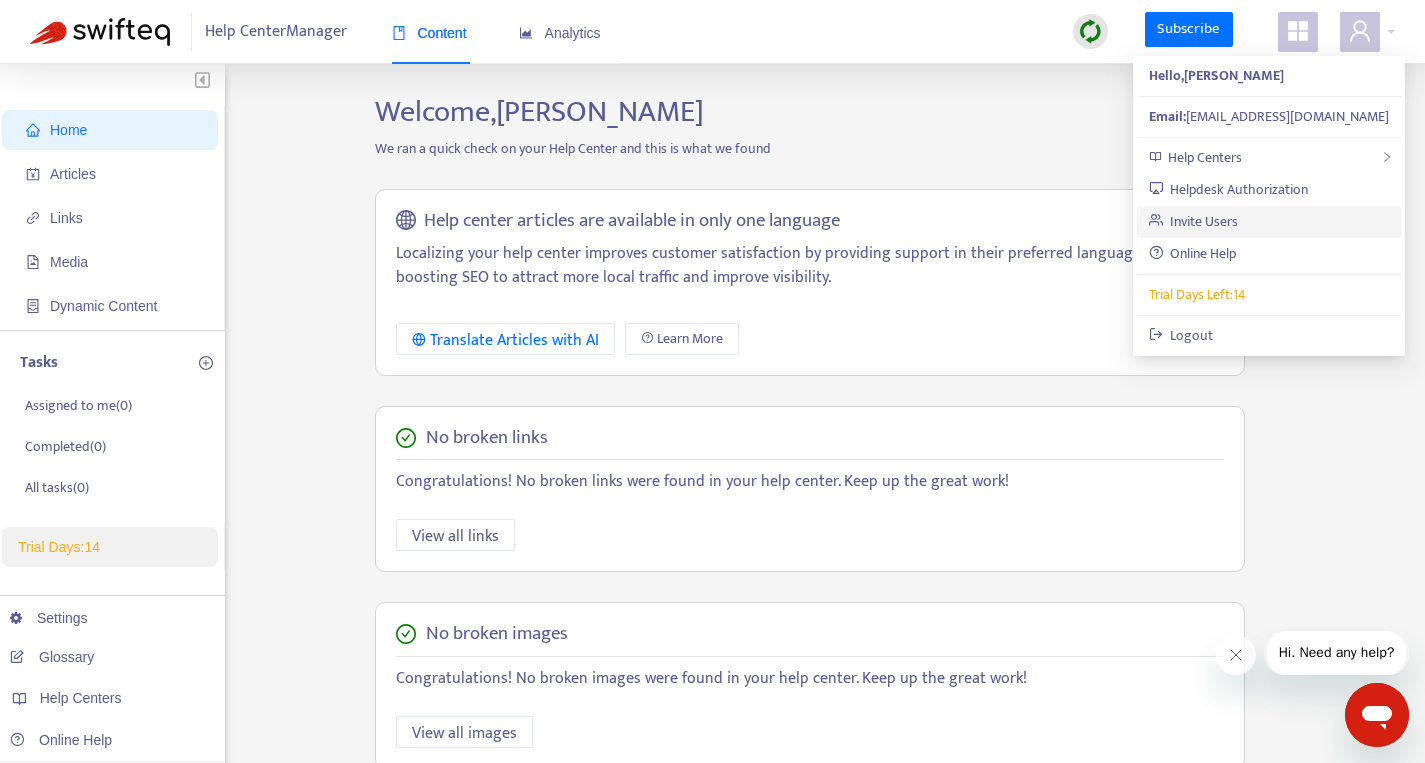 click on "Invite Users" at bounding box center [1194, 221] 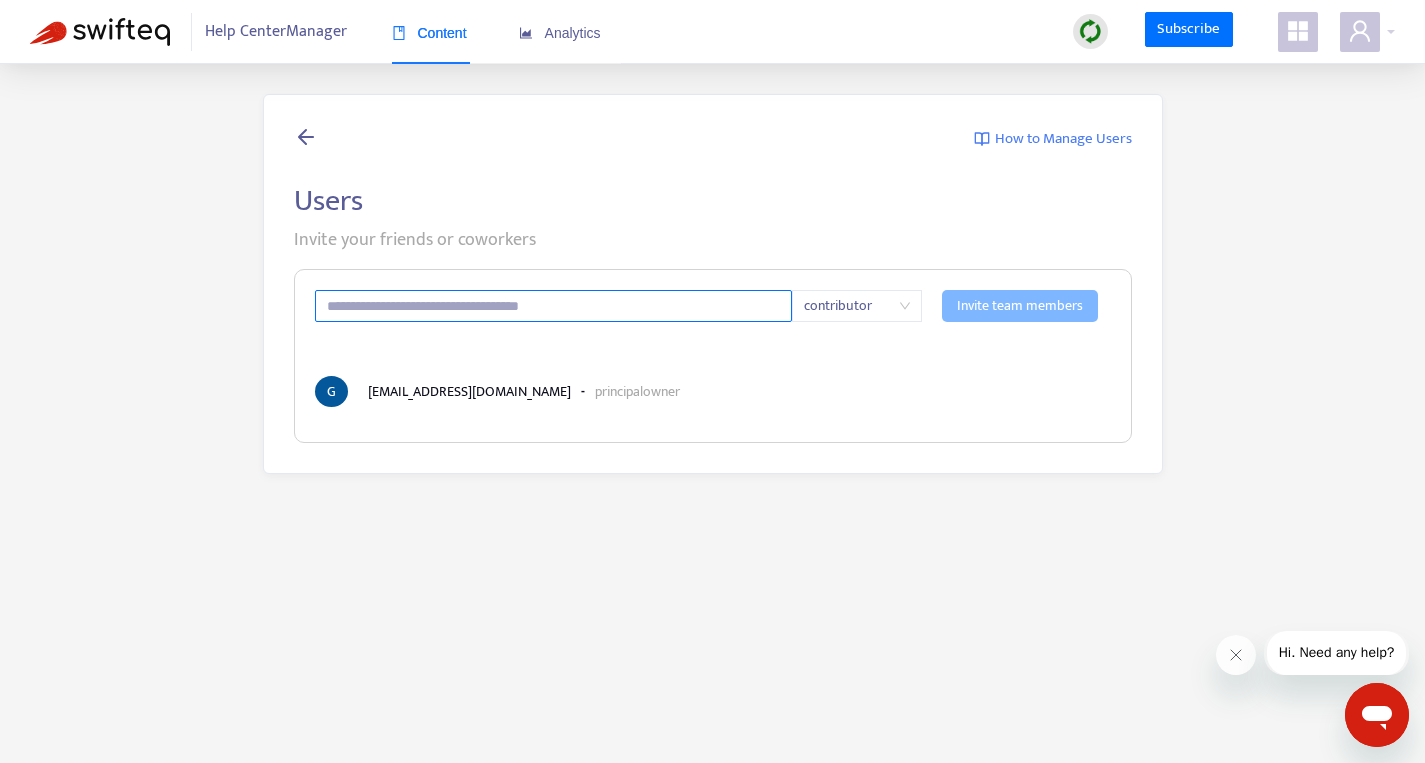 click at bounding box center (554, 306) 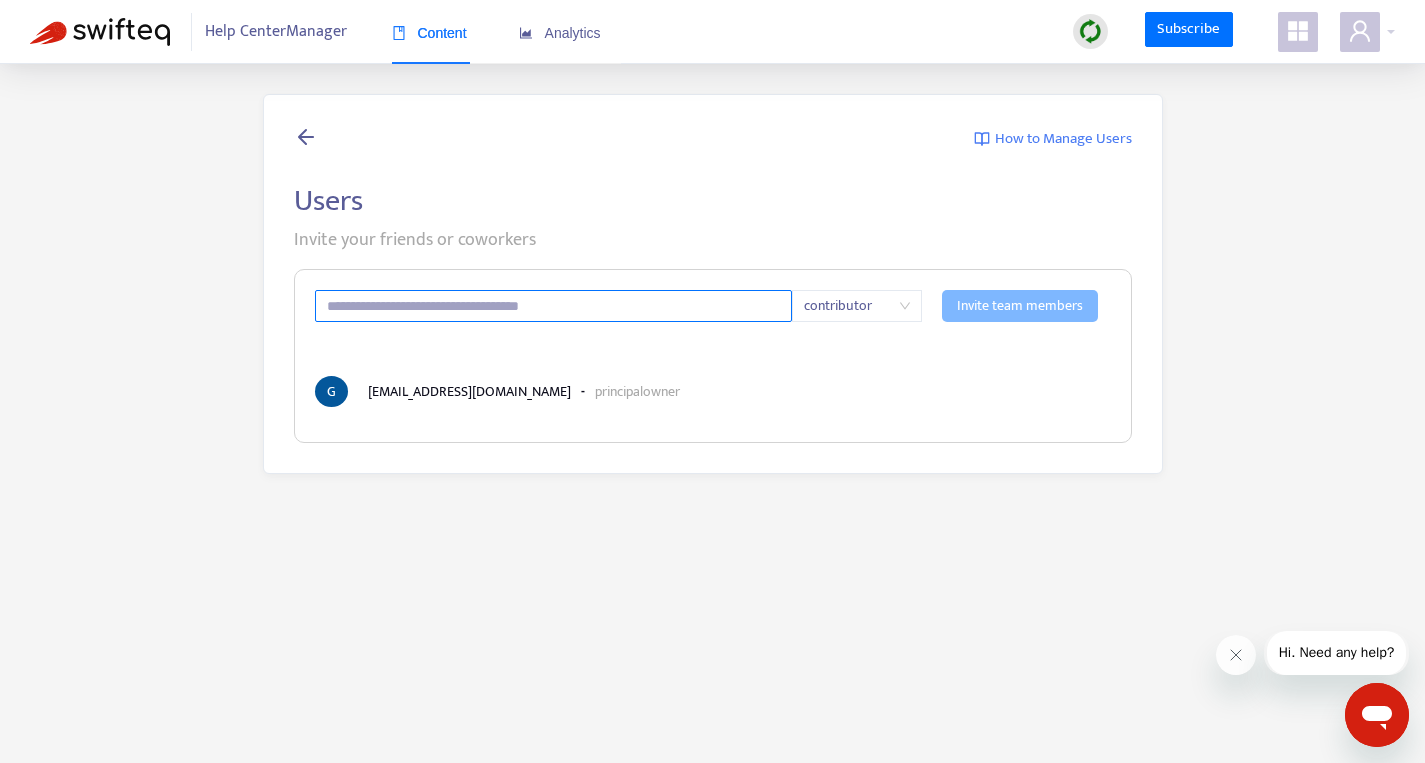 click at bounding box center (554, 306) 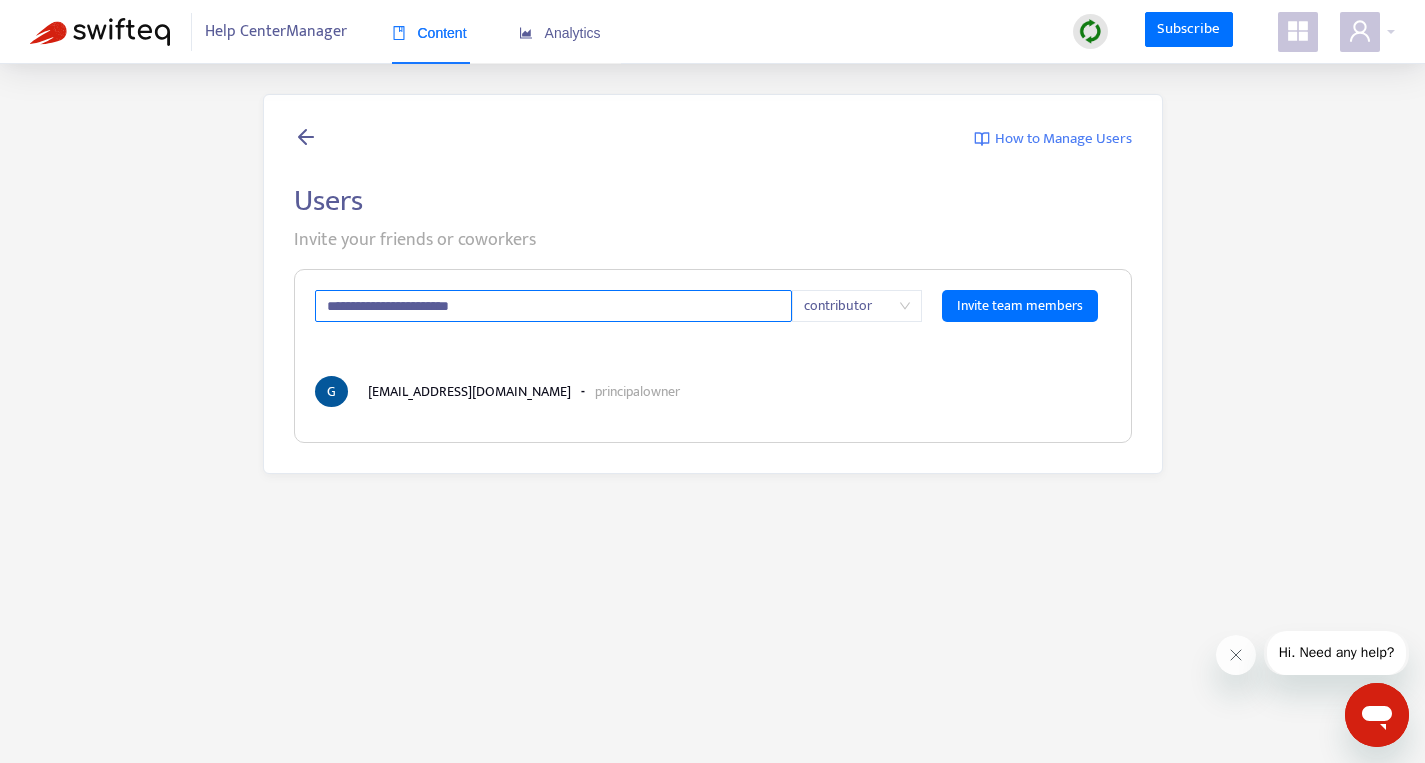 click on "contributor" at bounding box center [857, 306] 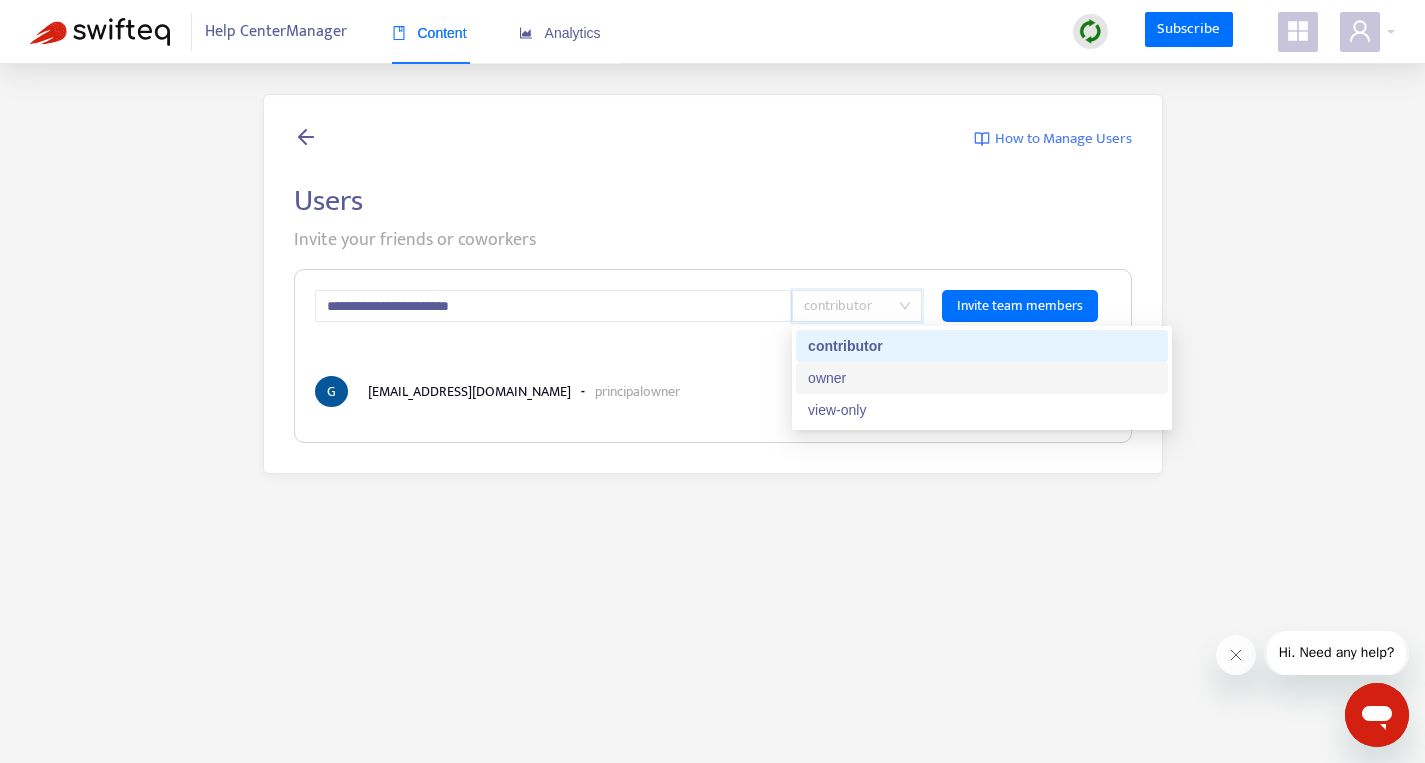 click on "owner" at bounding box center [982, 378] 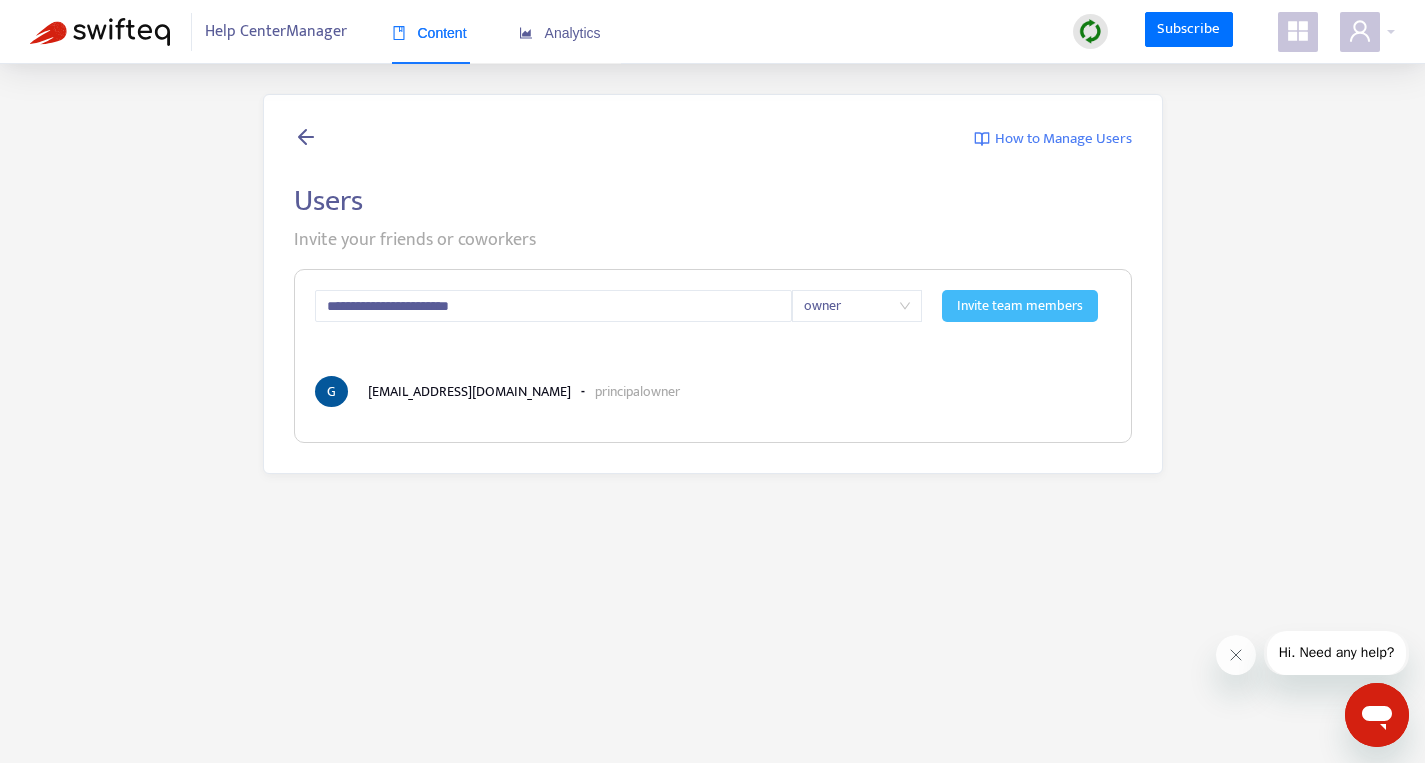 click on "Invite team members" at bounding box center [1020, 306] 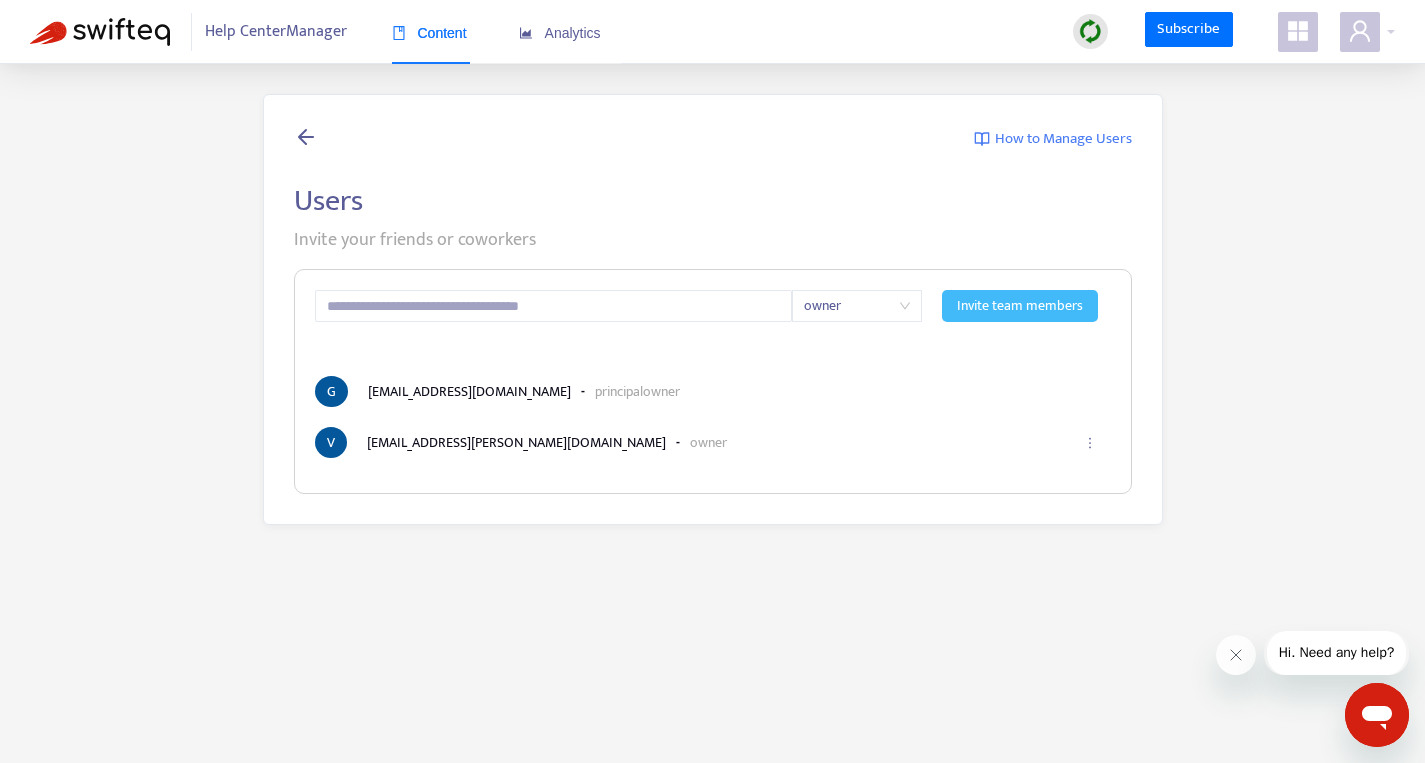 click on "Help Center  Manager" at bounding box center (276, 32) 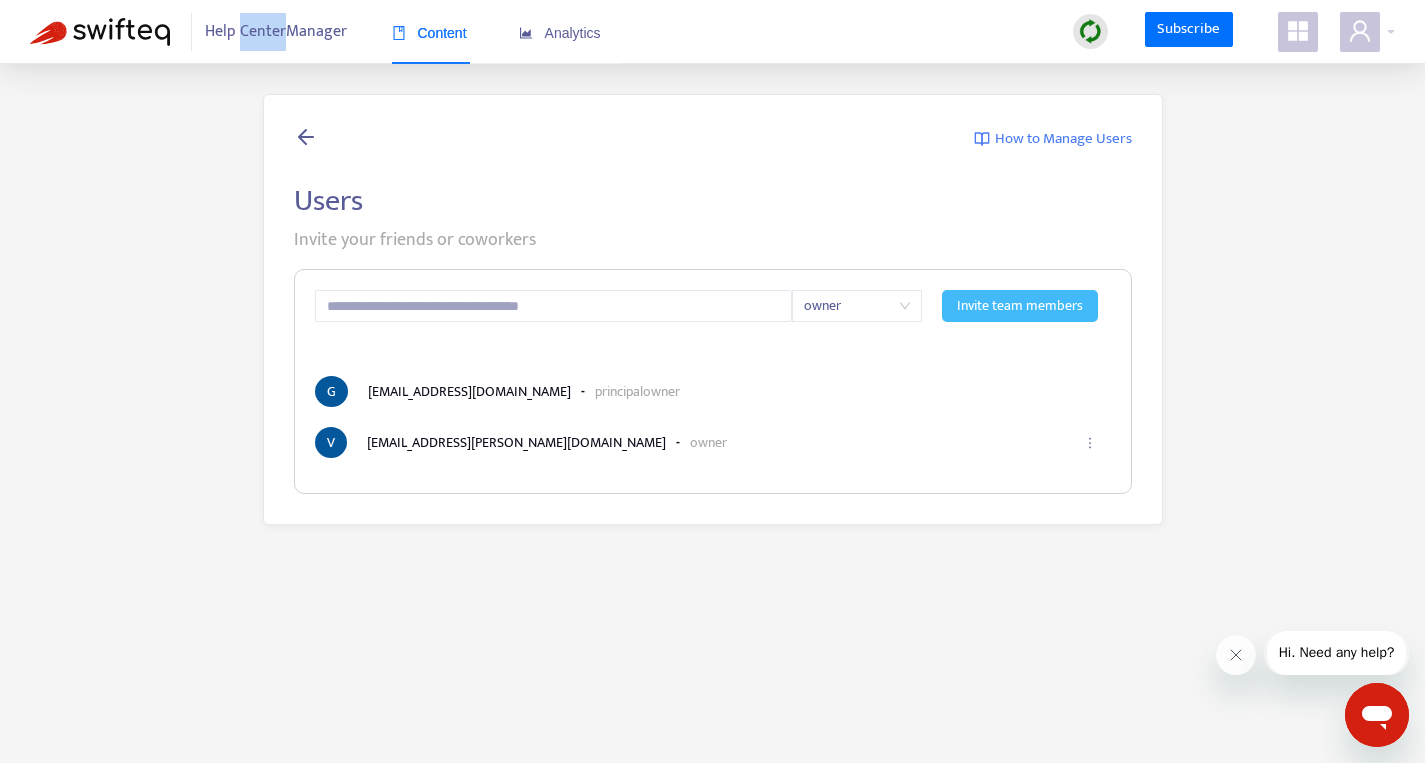 click on "Help Center  Manager" at bounding box center [276, 32] 